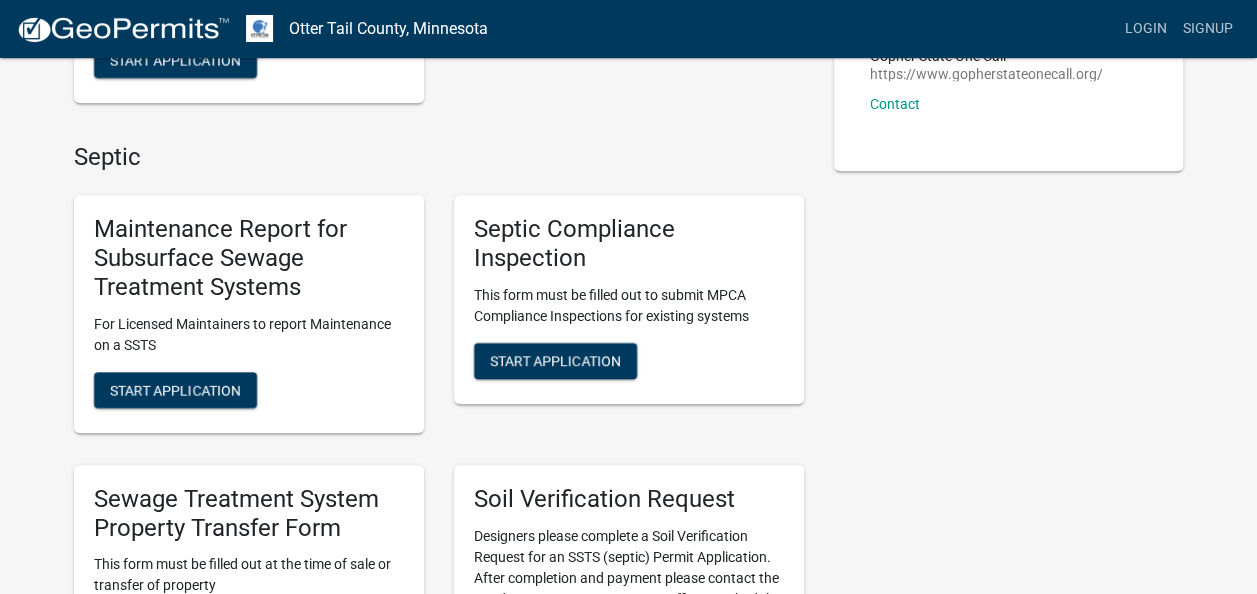 scroll, scrollTop: 500, scrollLeft: 0, axis: vertical 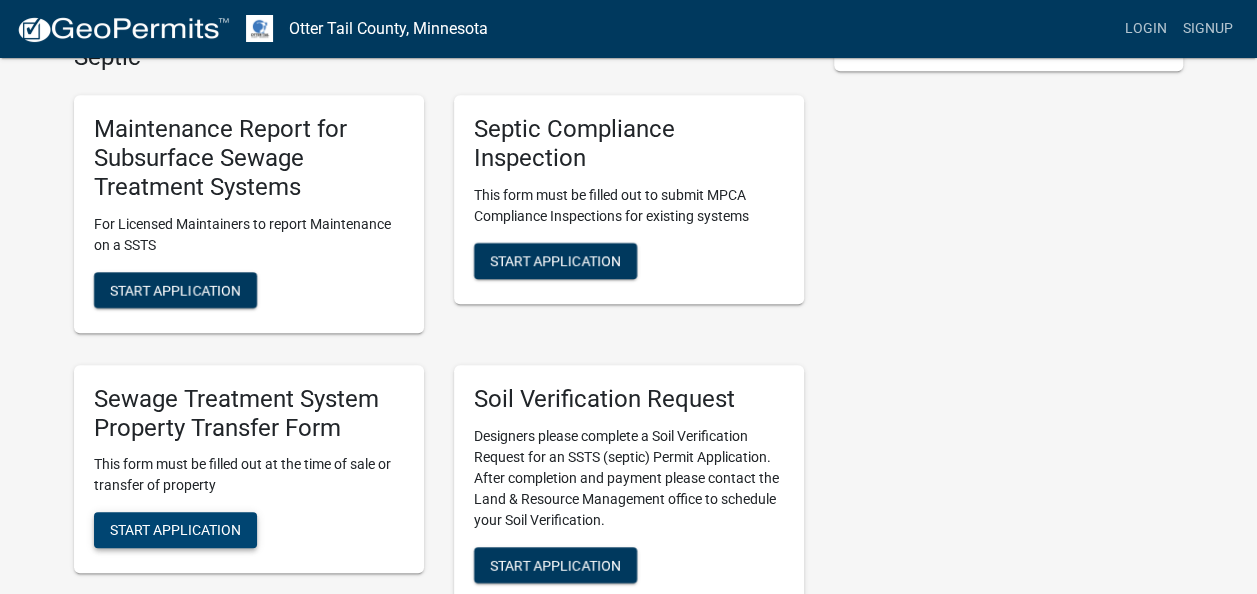 click on "Start Application" at bounding box center [175, 530] 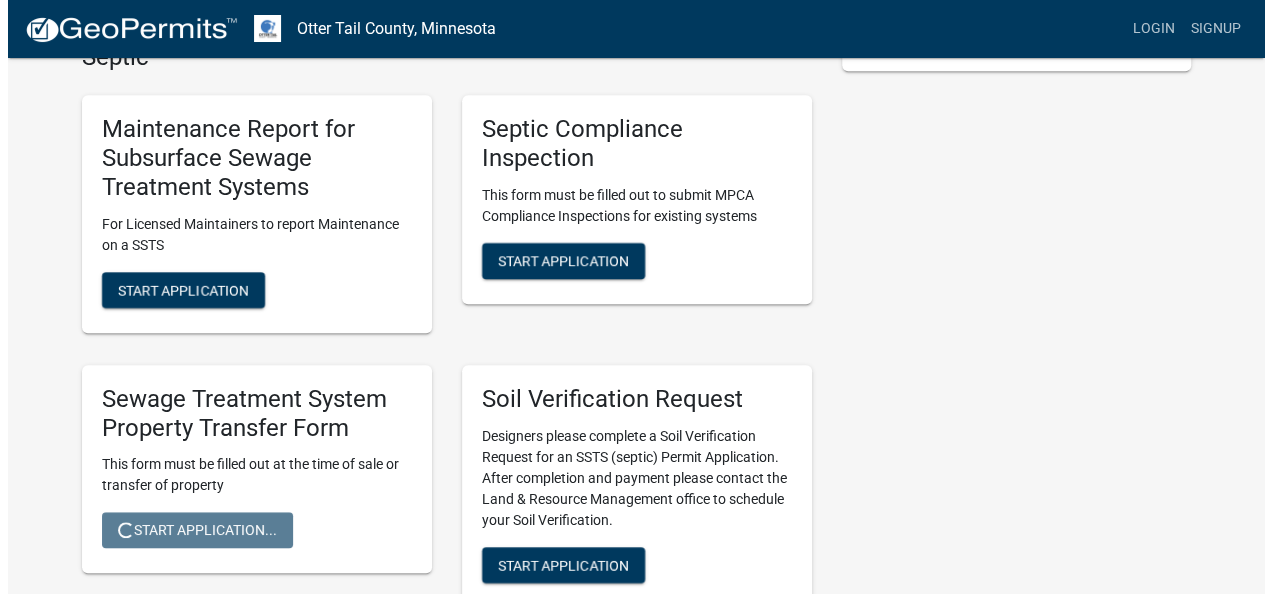 scroll, scrollTop: 0, scrollLeft: 0, axis: both 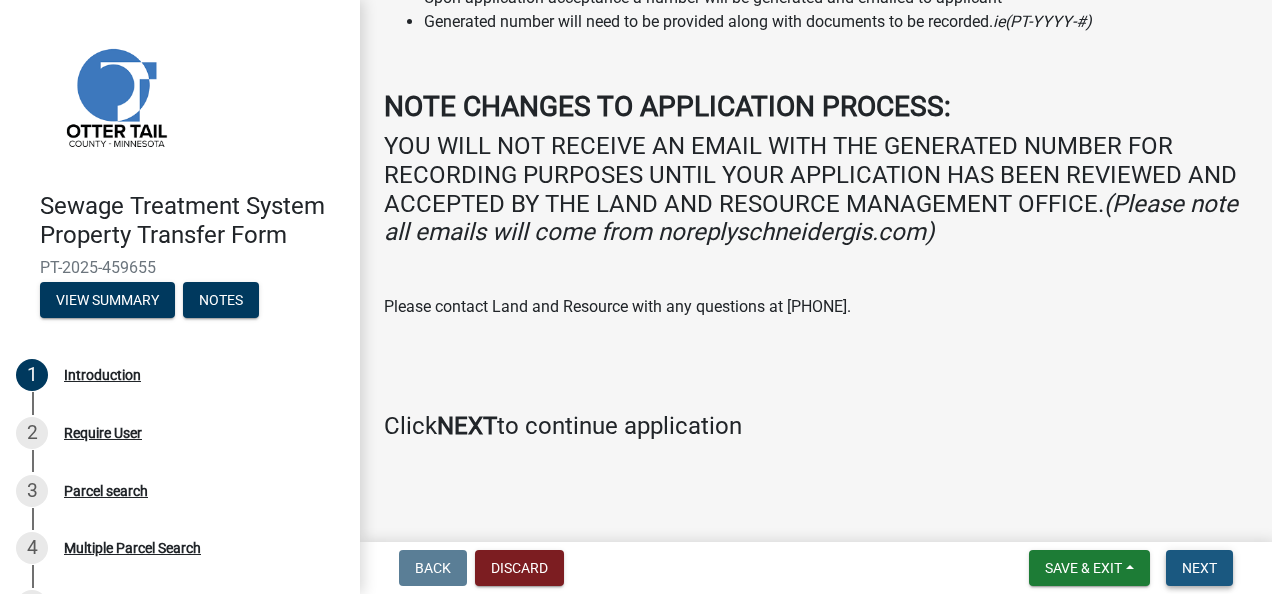 click on "Next" at bounding box center [1199, 568] 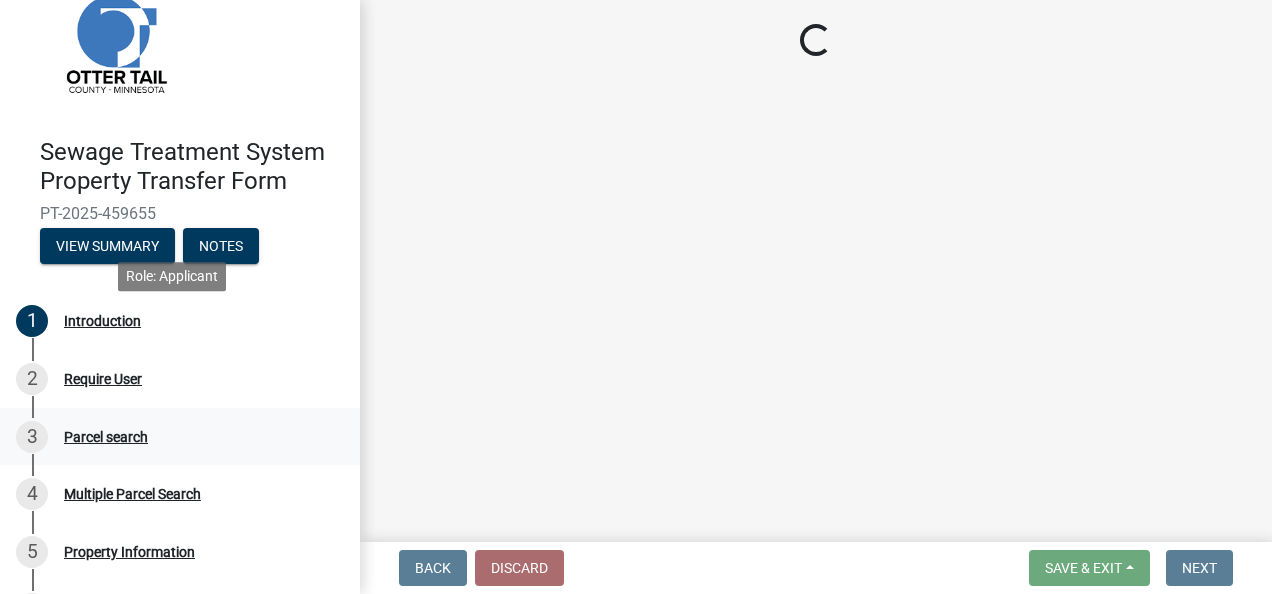 scroll, scrollTop: 0, scrollLeft: 0, axis: both 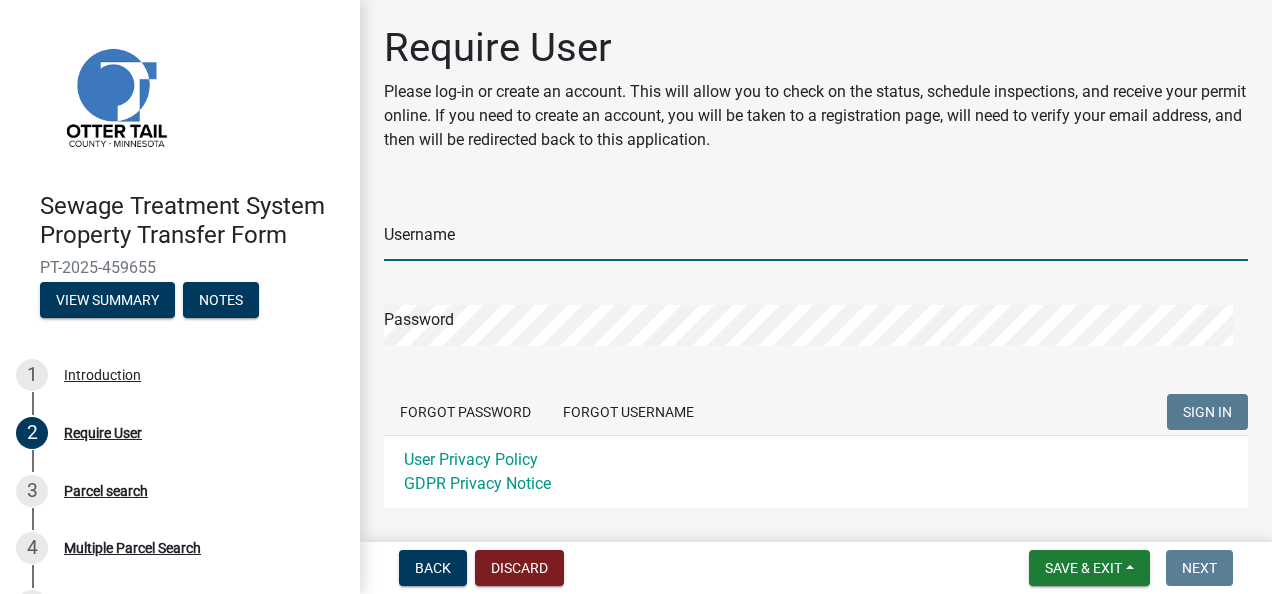 click on "Username" at bounding box center (816, 240) 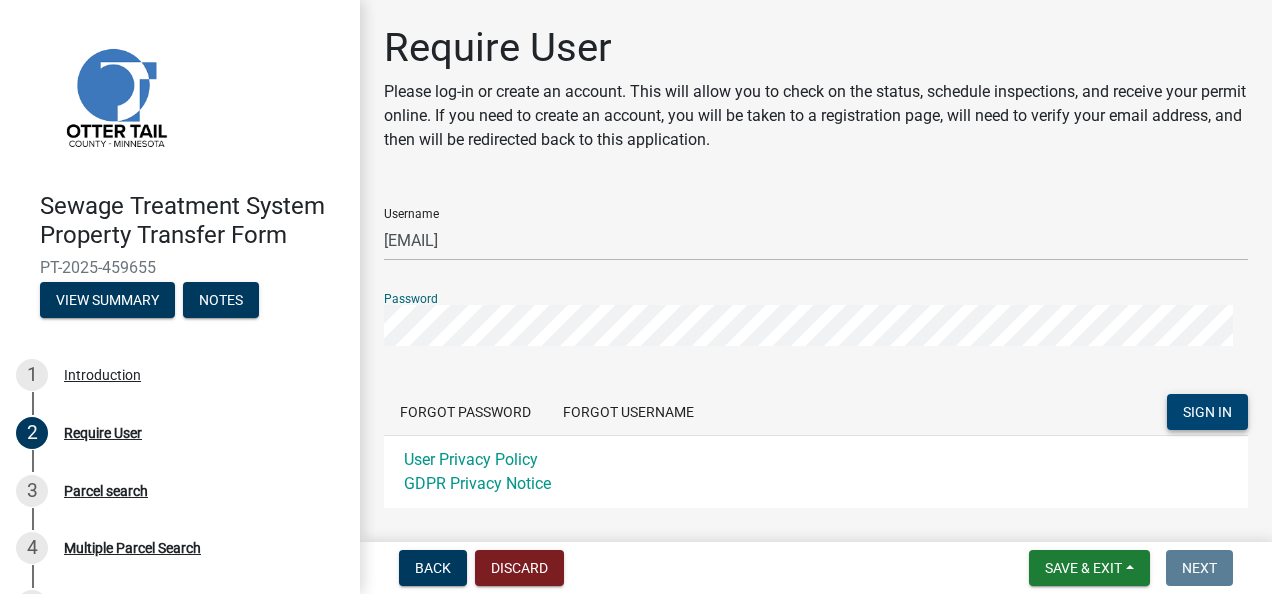 click on "SIGN IN" 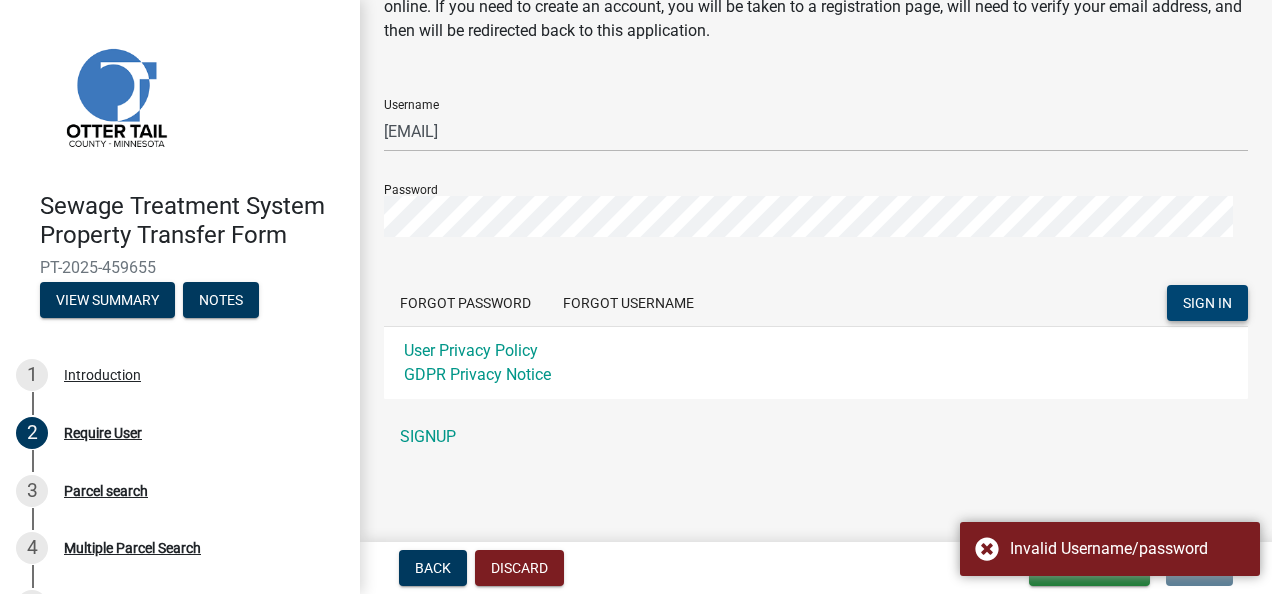 scroll, scrollTop: 110, scrollLeft: 0, axis: vertical 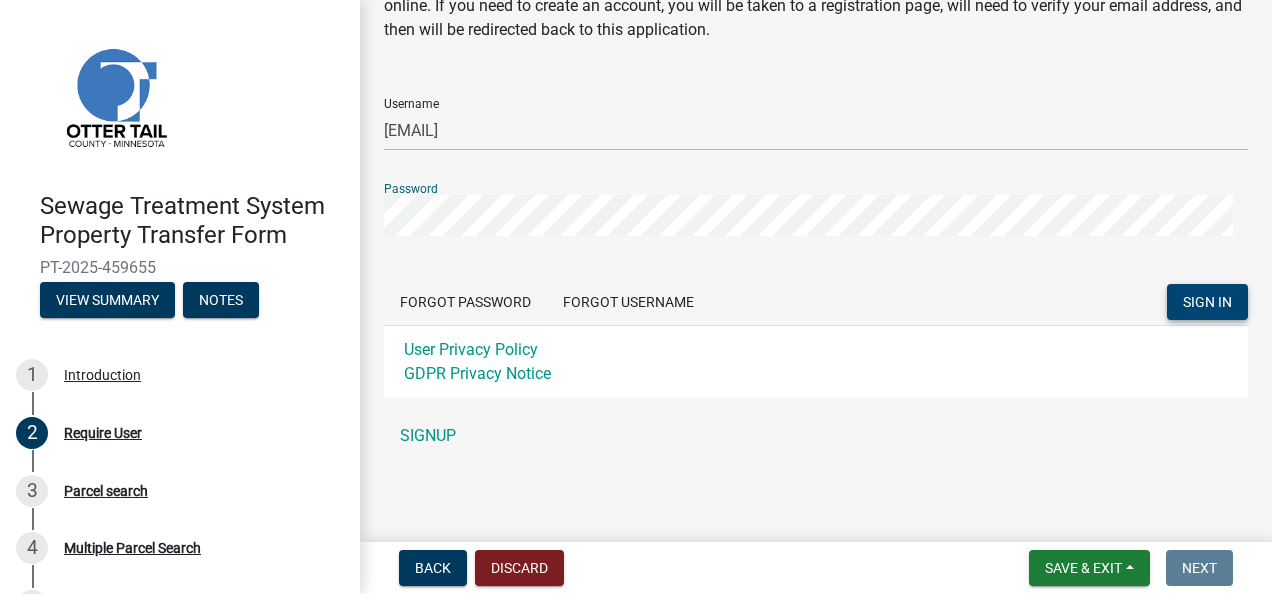 click on "Sewage Treatment System Property Transfer Form  PT-2025-459655   View Summary   Notes   1     Introduction   2     Require User   3     Parcel search   4     Multiple Parcel Search   5     Property Information   6     Subsurface Sewage Treatment System Information    7   Next Steps...  Require User Please log-in or create an account. This will allow you to check on the status, schedule inspections, and receive your permit online. If you need to create an account, you will be taken to a registration page, will need to verify your email address, and then will be redirected back to this application.  Username [EMAIL] Password  Forgot Password   Forgot Username  SIGN IN User Privacy Policy GDPR Privacy Notice SIGNUP" 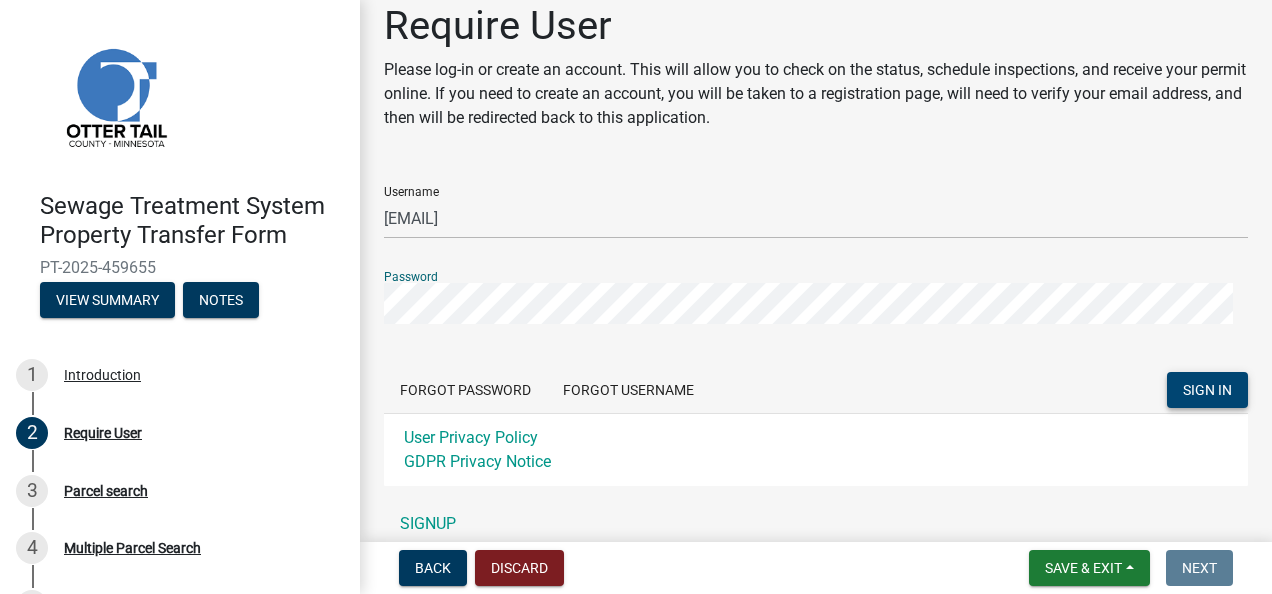 scroll, scrollTop: 0, scrollLeft: 0, axis: both 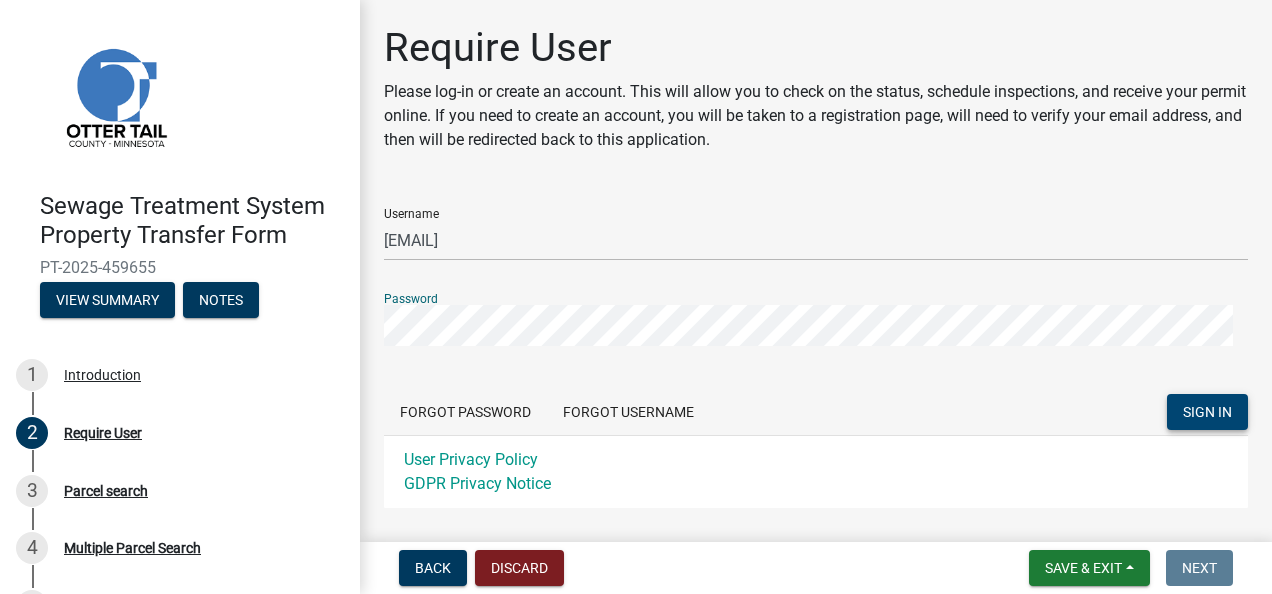 click on "SIGN IN" 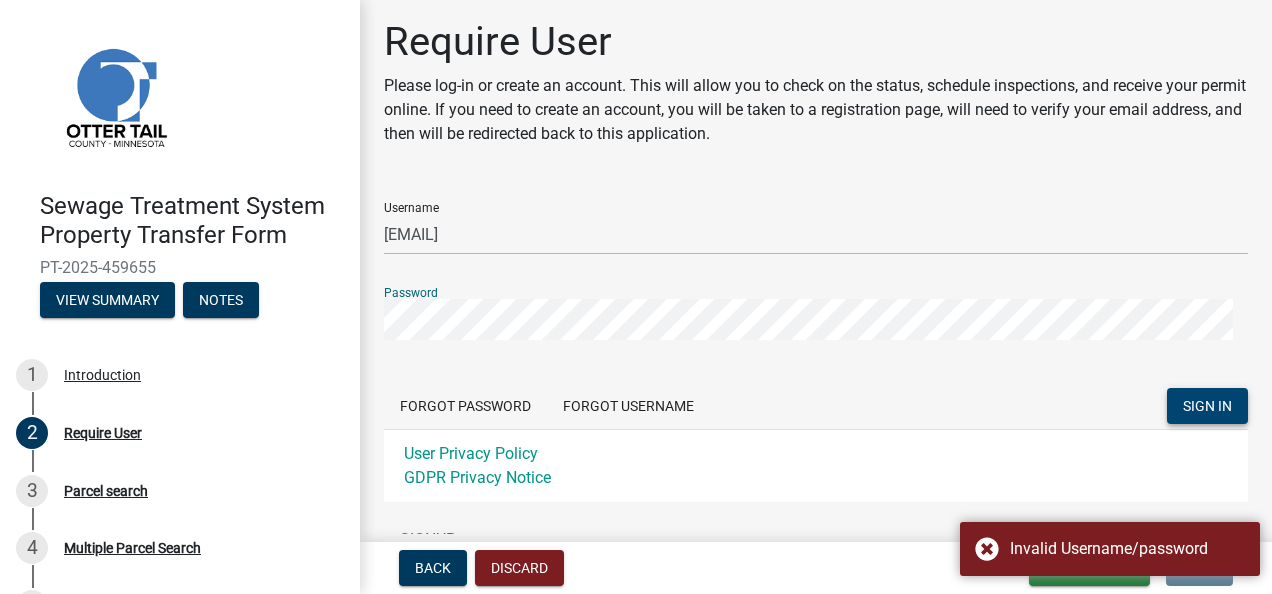 scroll, scrollTop: 0, scrollLeft: 0, axis: both 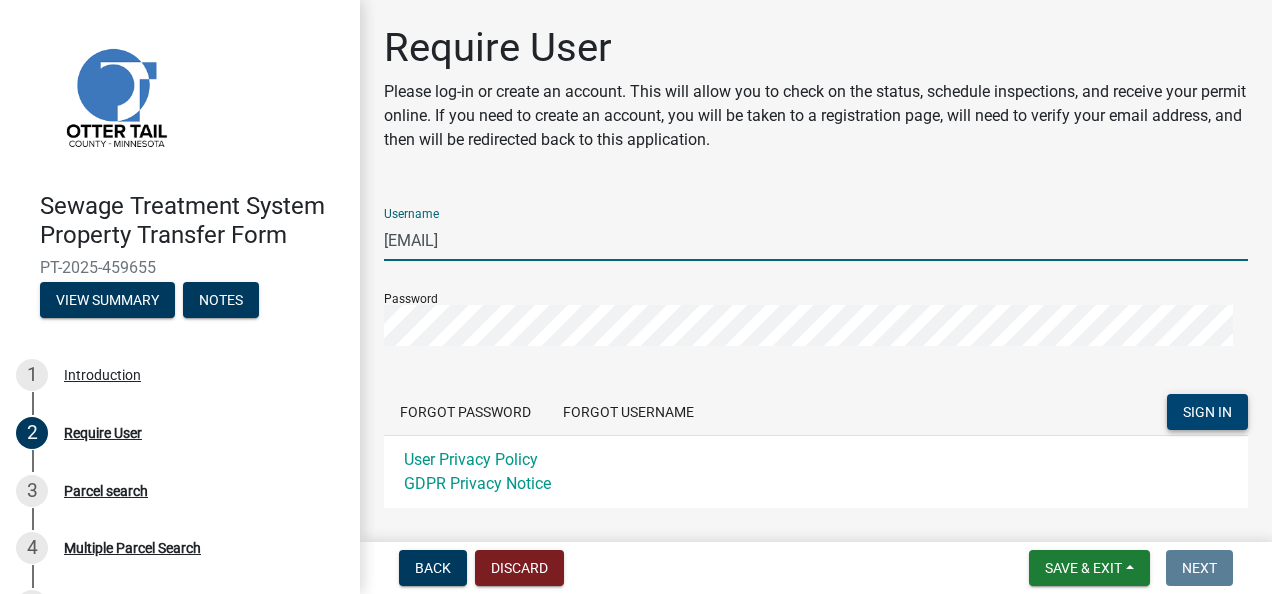 drag, startPoint x: 574, startPoint y: 241, endPoint x: 458, endPoint y: 243, distance: 116.01724 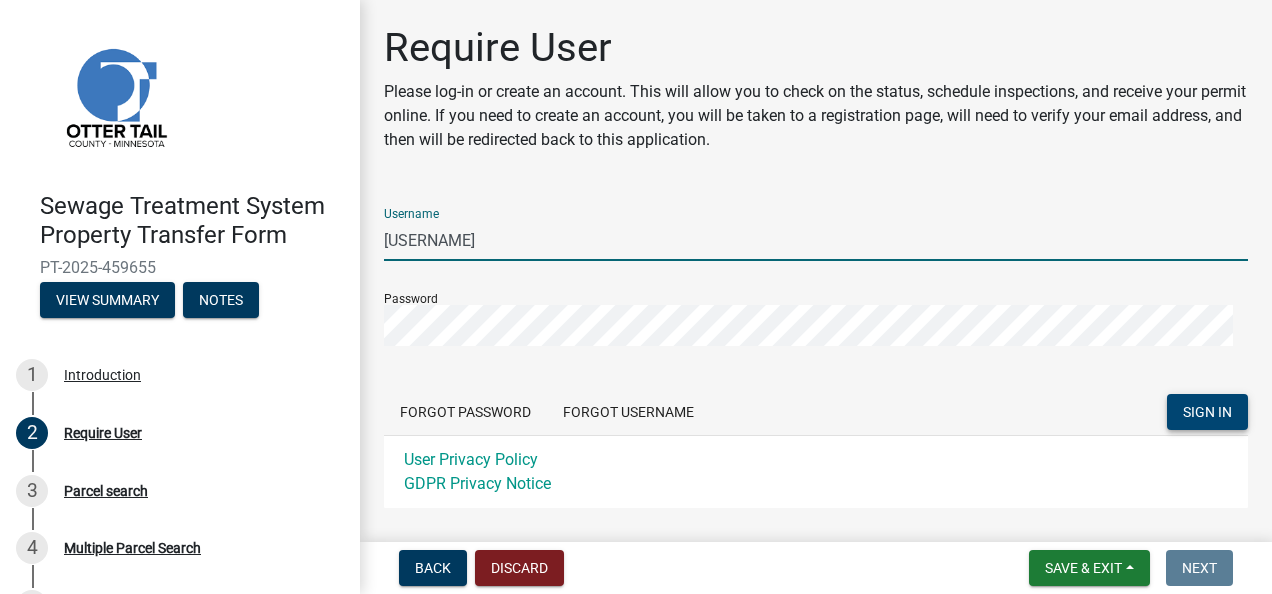 type on "[USERNAME]" 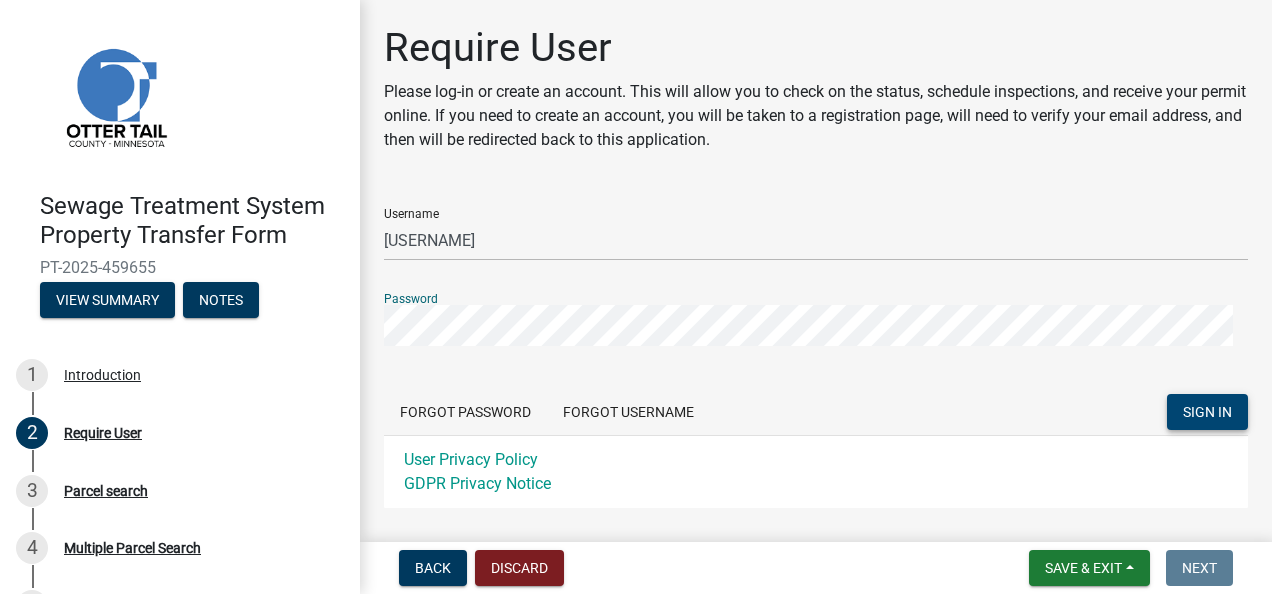 click on "SIGN IN" 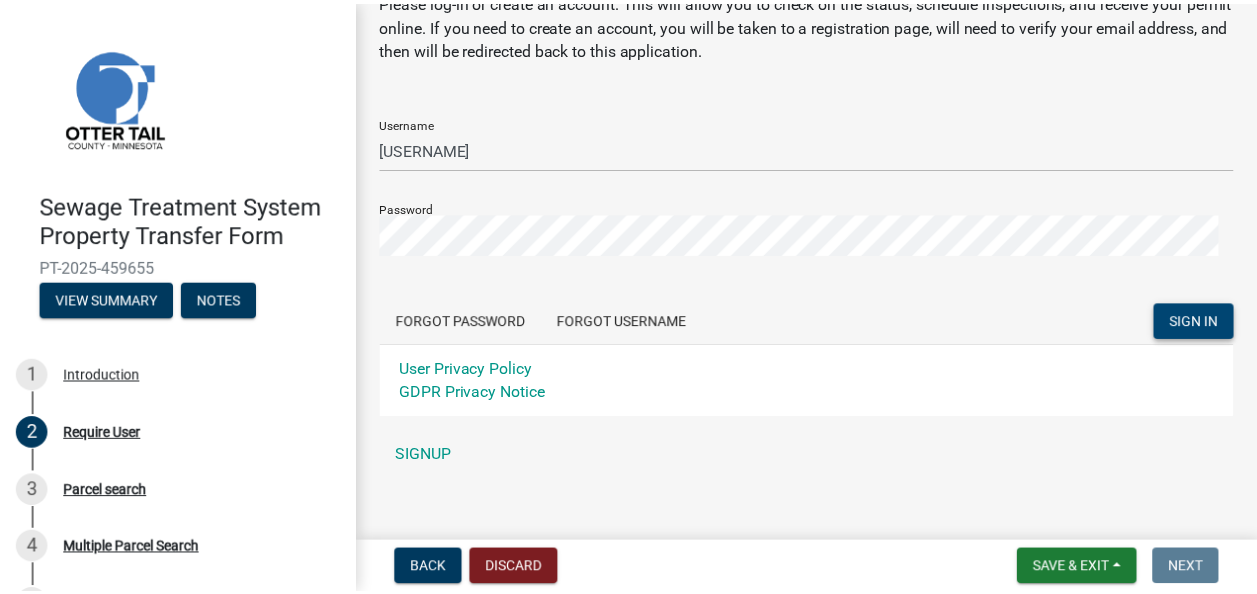 scroll, scrollTop: 110, scrollLeft: 0, axis: vertical 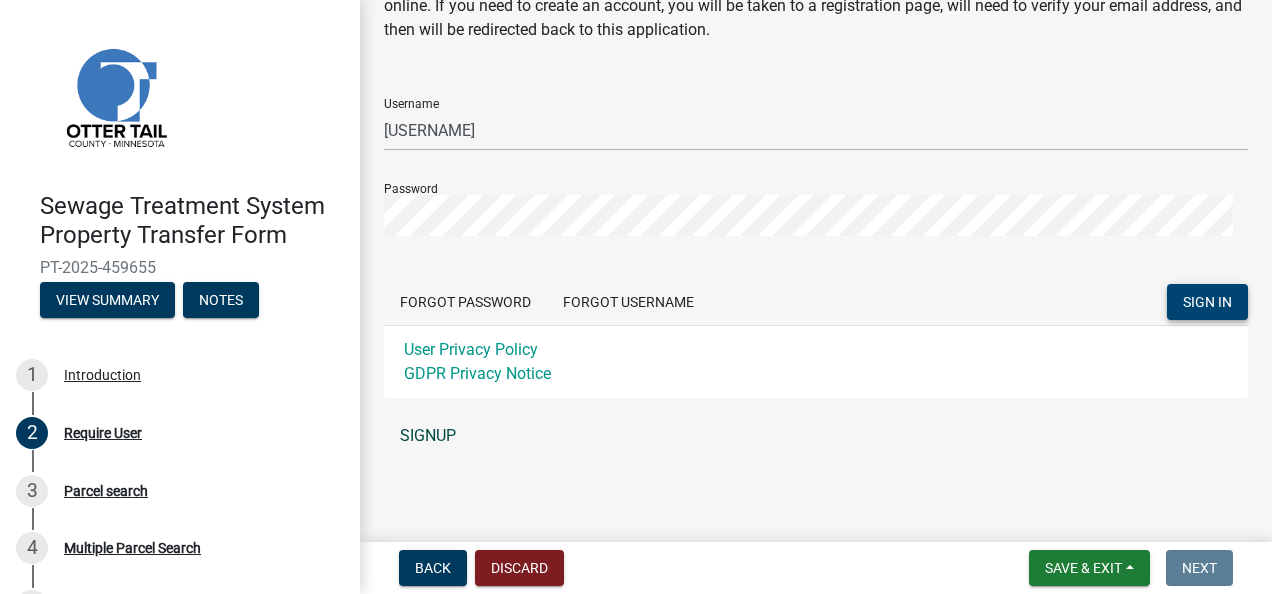 click on "SIGNUP" 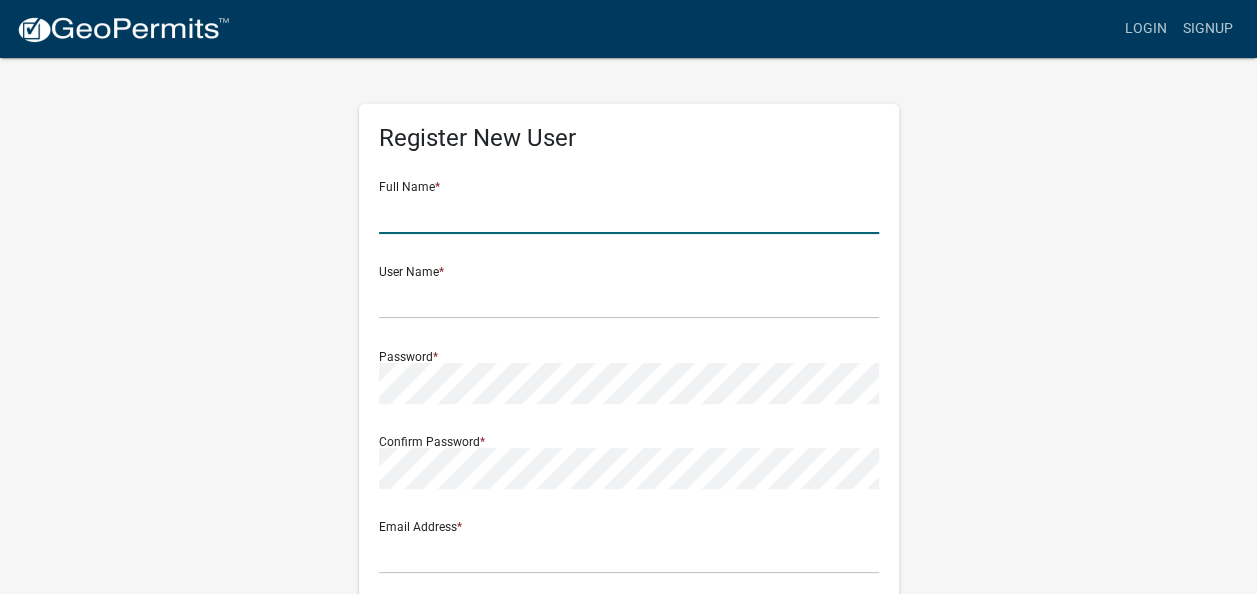 click 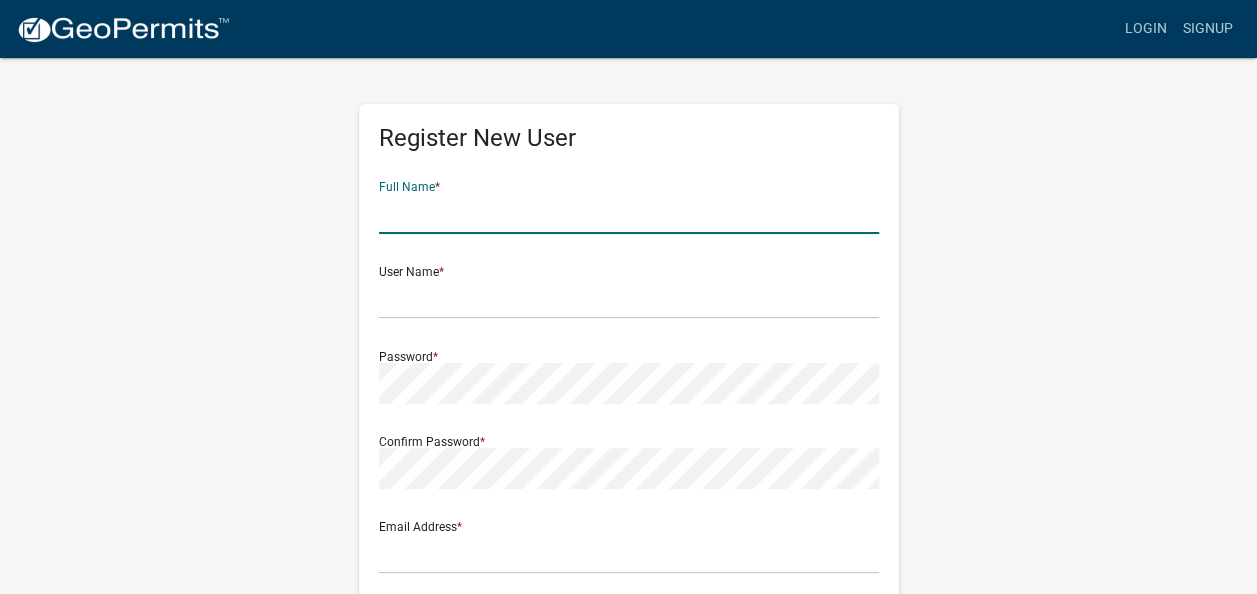 type on "[FIRST] [LAST]" 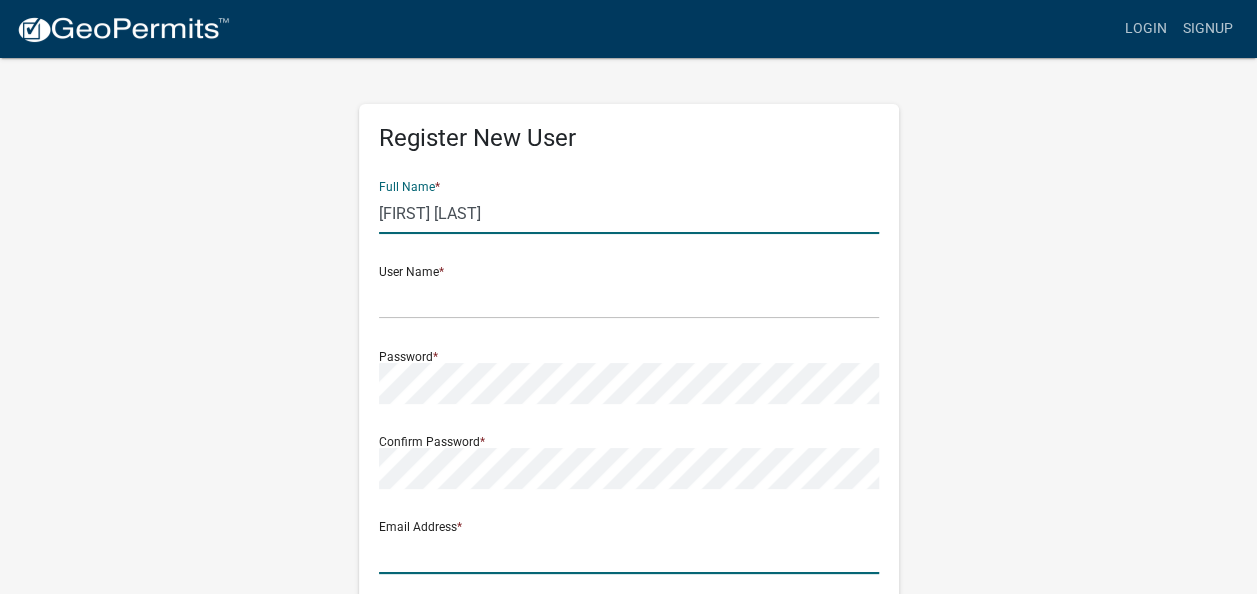 type on "[EMAIL]" 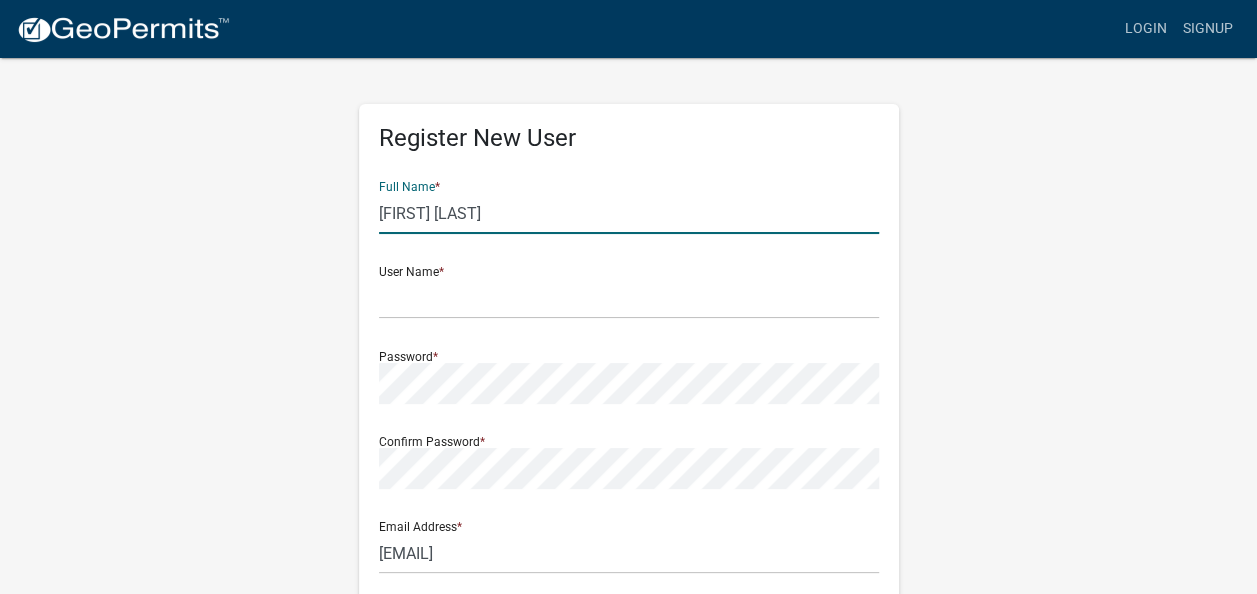 type on "[NUMBER] [STREET]" 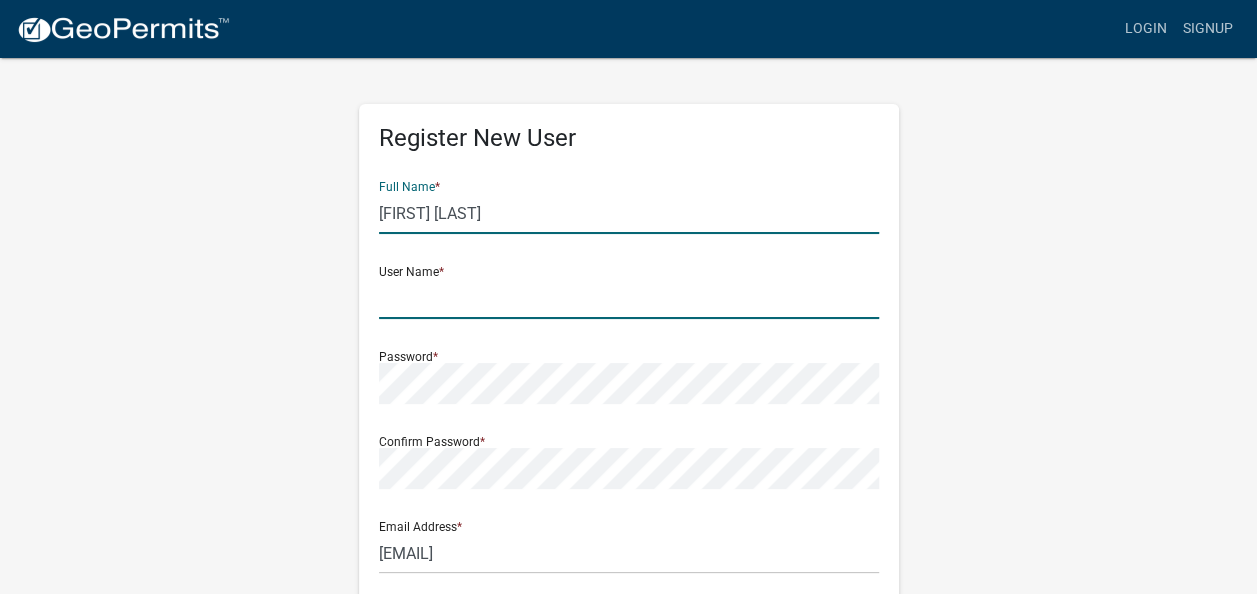 click 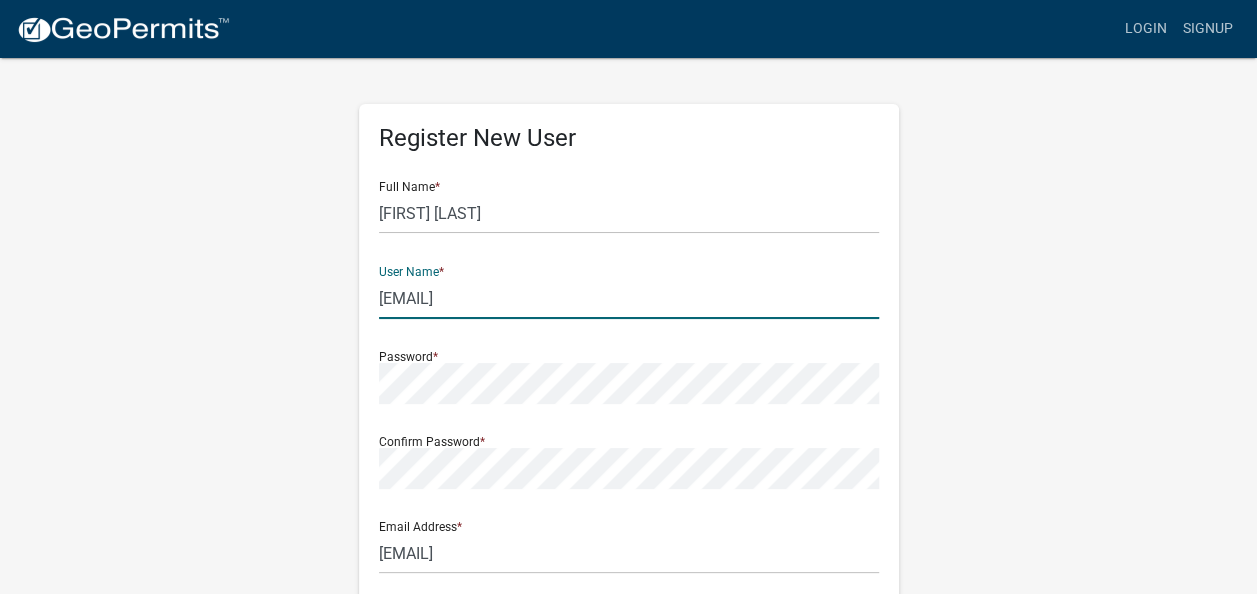 type on "[EMAIL]" 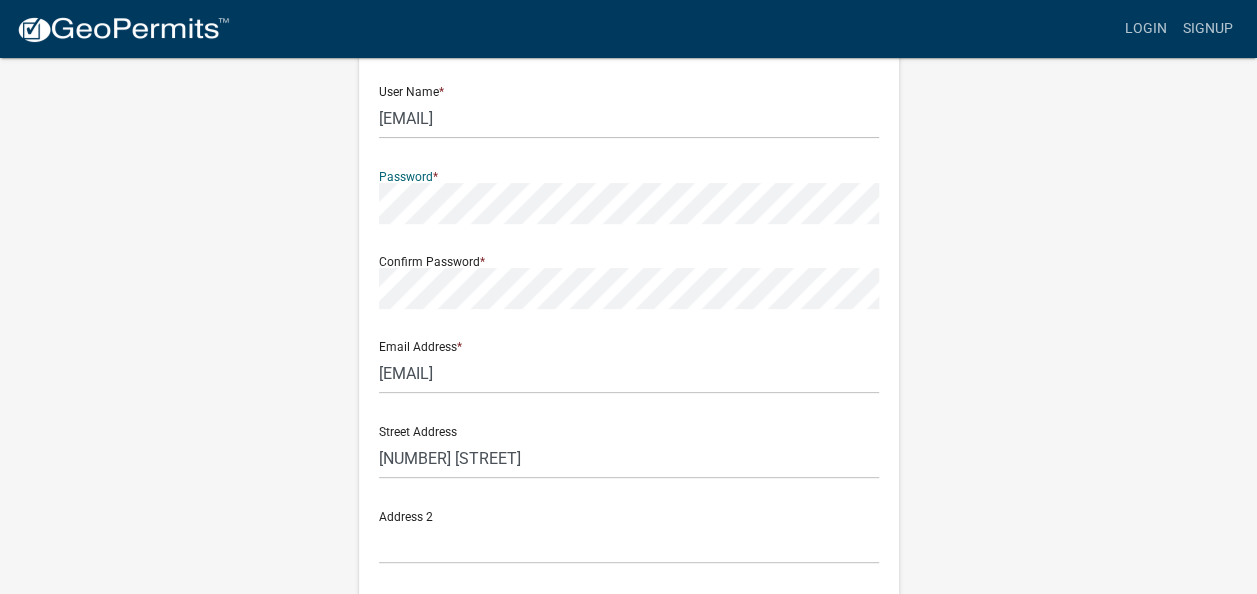 scroll, scrollTop: 200, scrollLeft: 0, axis: vertical 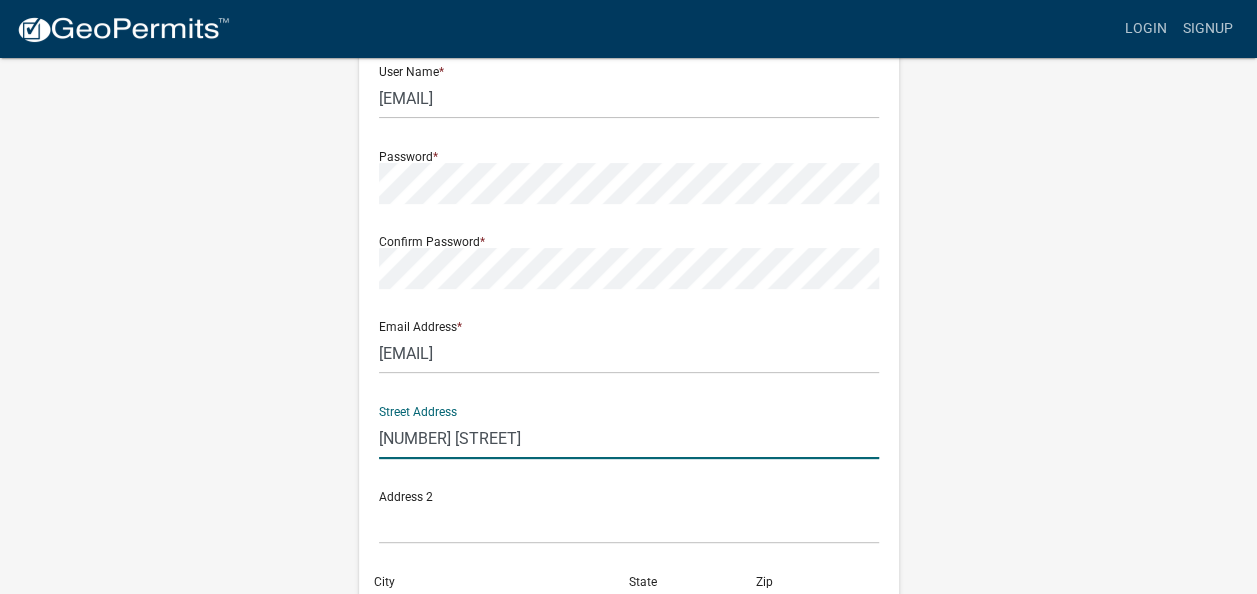 drag, startPoint x: 593, startPoint y: 449, endPoint x: 236, endPoint y: 438, distance: 357.16943 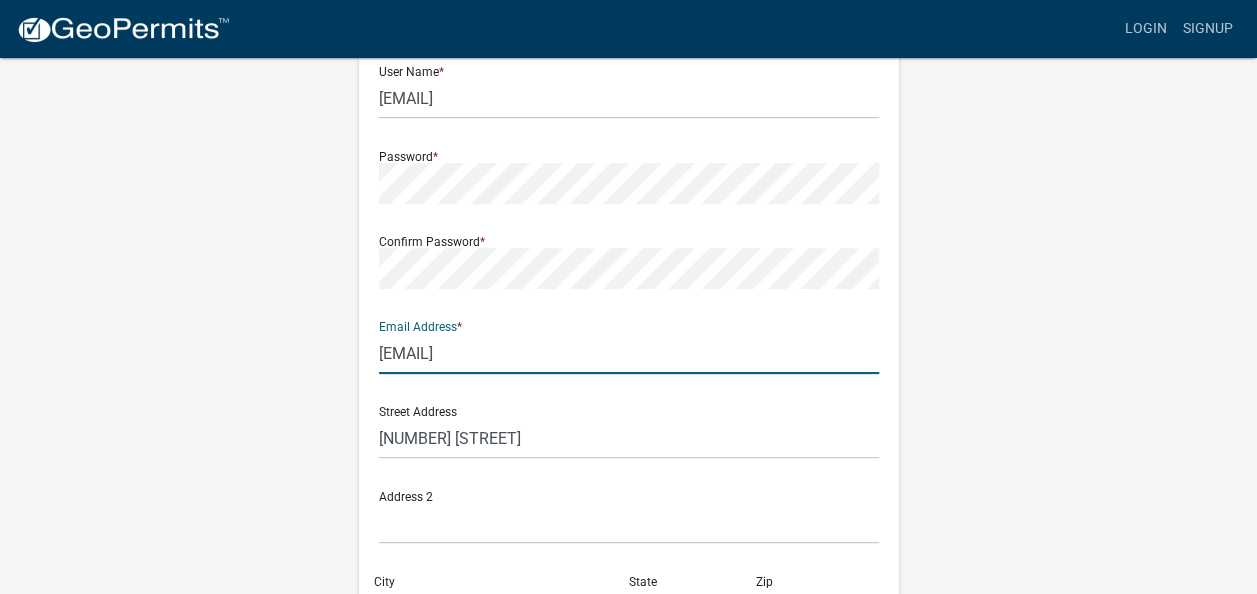 drag, startPoint x: 555, startPoint y: 358, endPoint x: 356, endPoint y: 354, distance: 199.04019 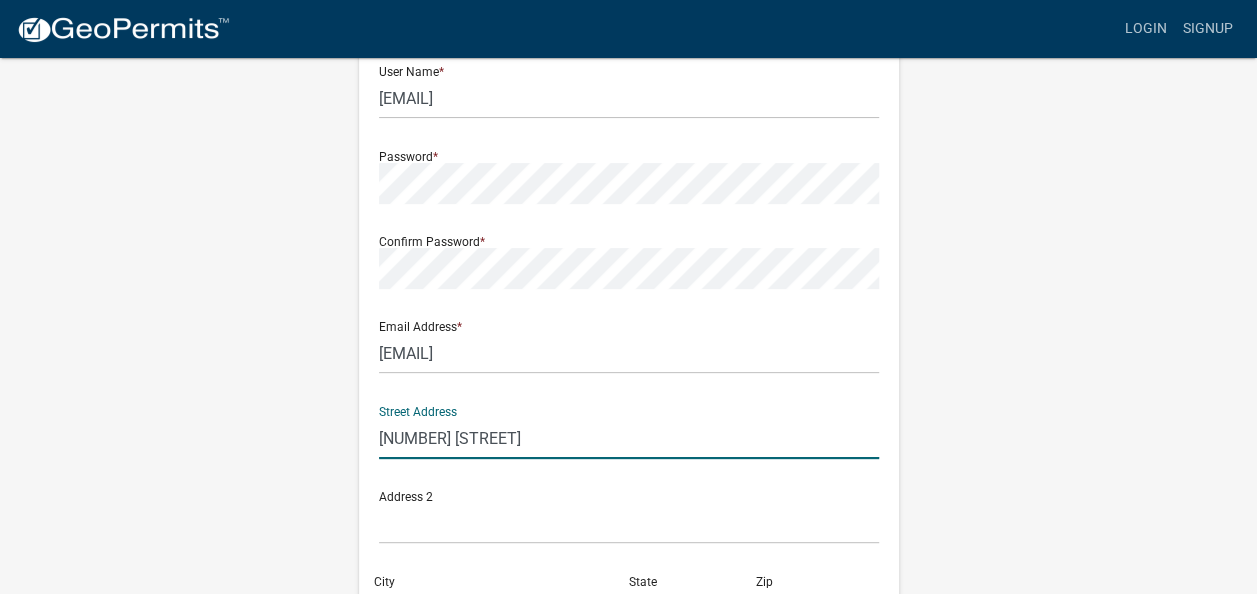 click on "[NUMBER] [STREET]" 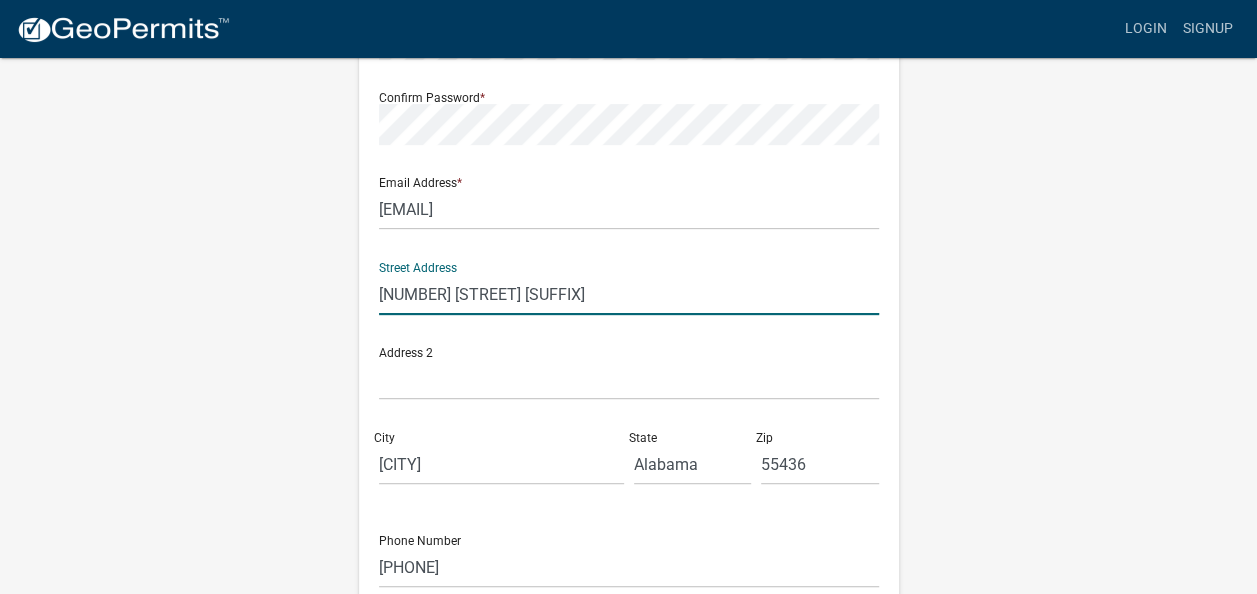 scroll, scrollTop: 400, scrollLeft: 0, axis: vertical 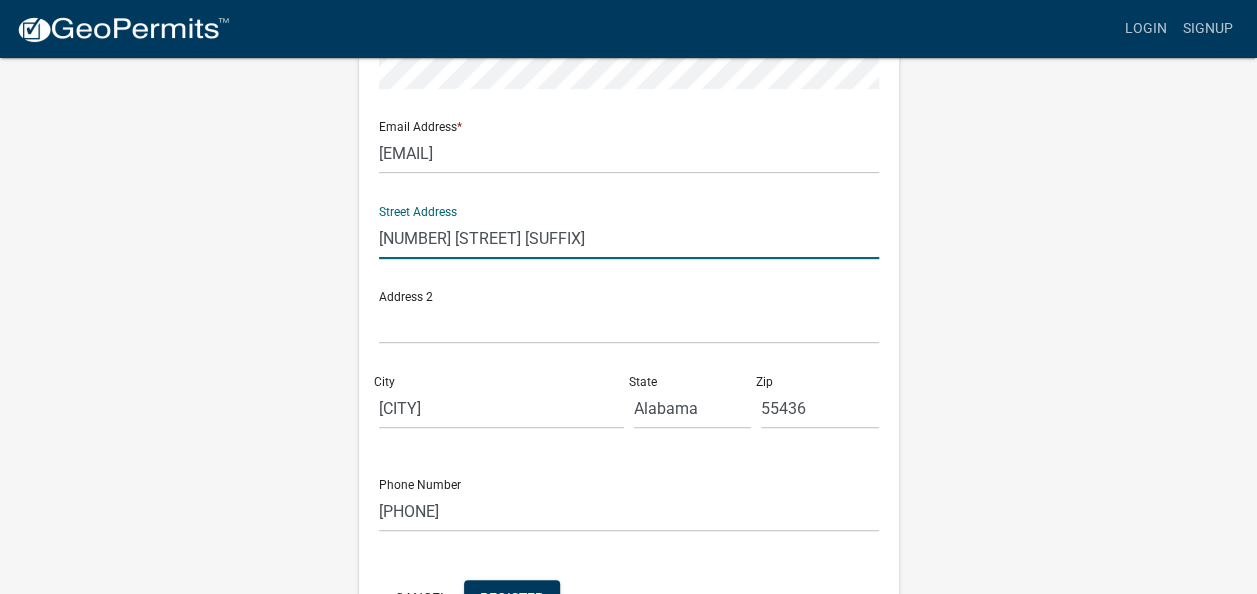 type on "[NUMBER] [STREET] [SUFFIX]" 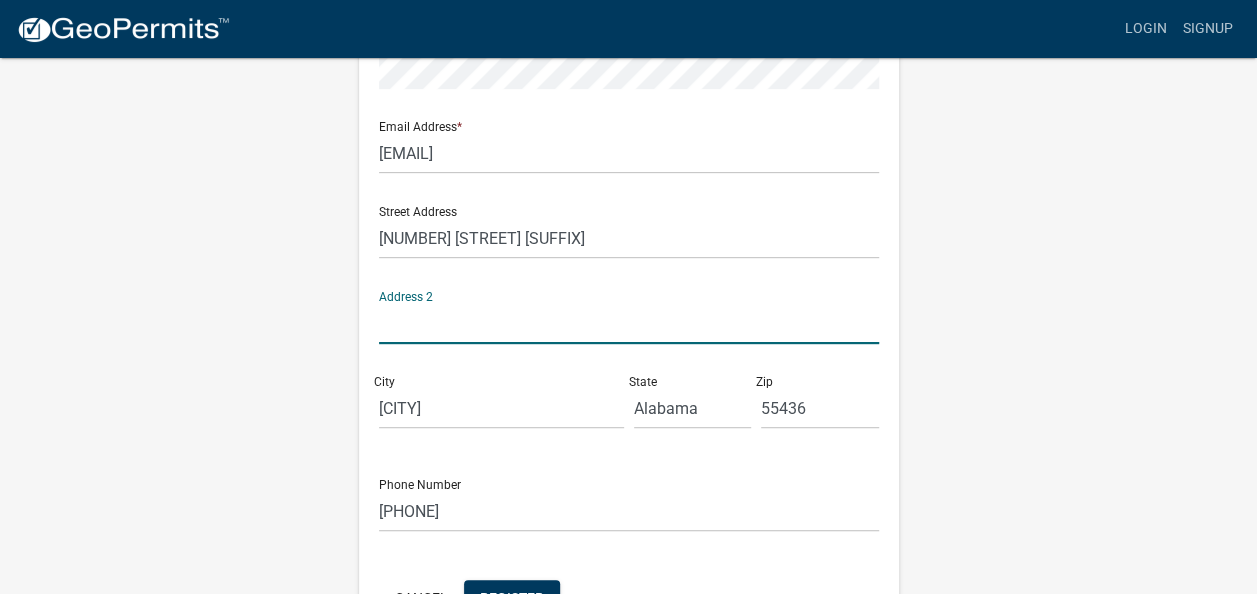 click 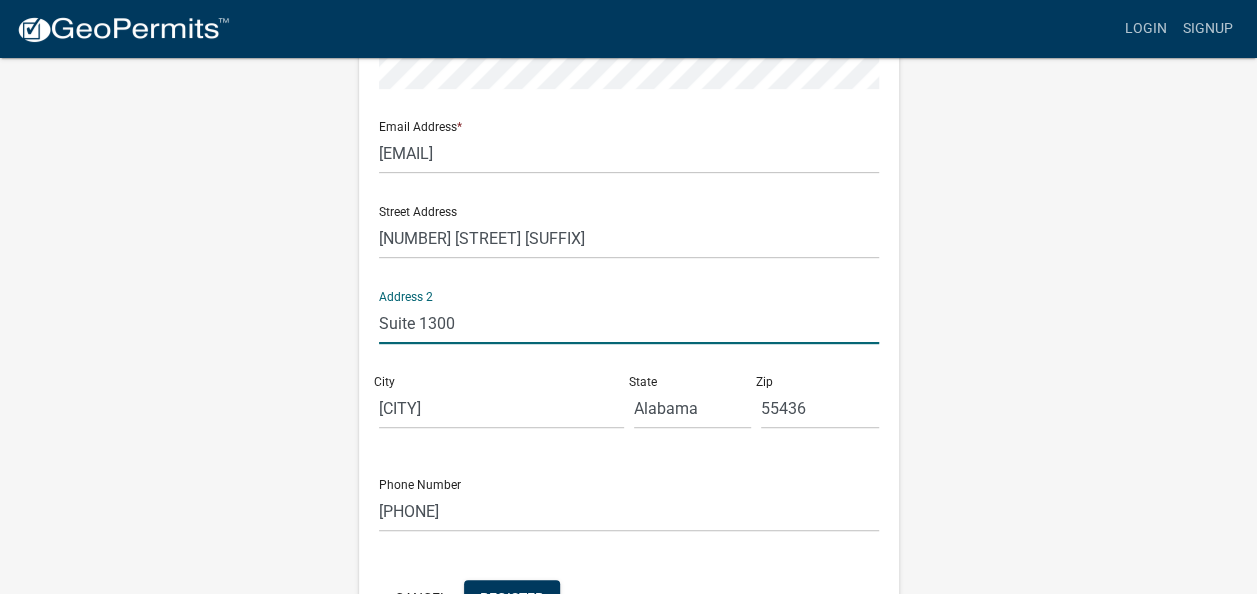 type on "Suite 1300" 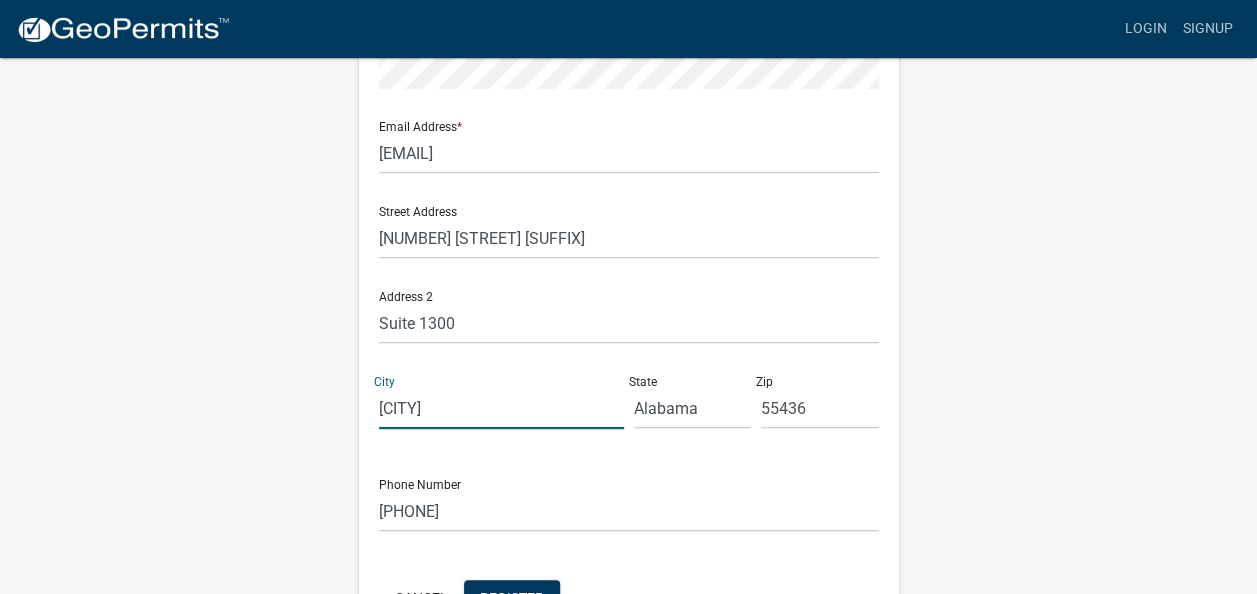 drag, startPoint x: 475, startPoint y: 407, endPoint x: 354, endPoint y: 405, distance: 121.016525 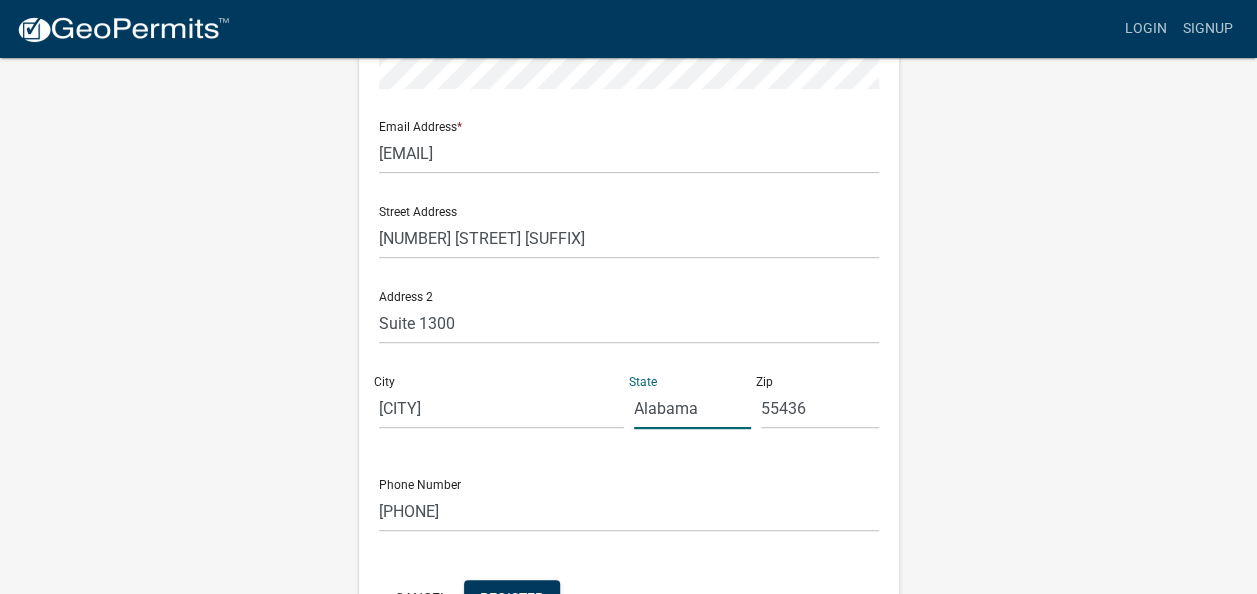 drag, startPoint x: 702, startPoint y: 410, endPoint x: 614, endPoint y: 409, distance: 88.005684 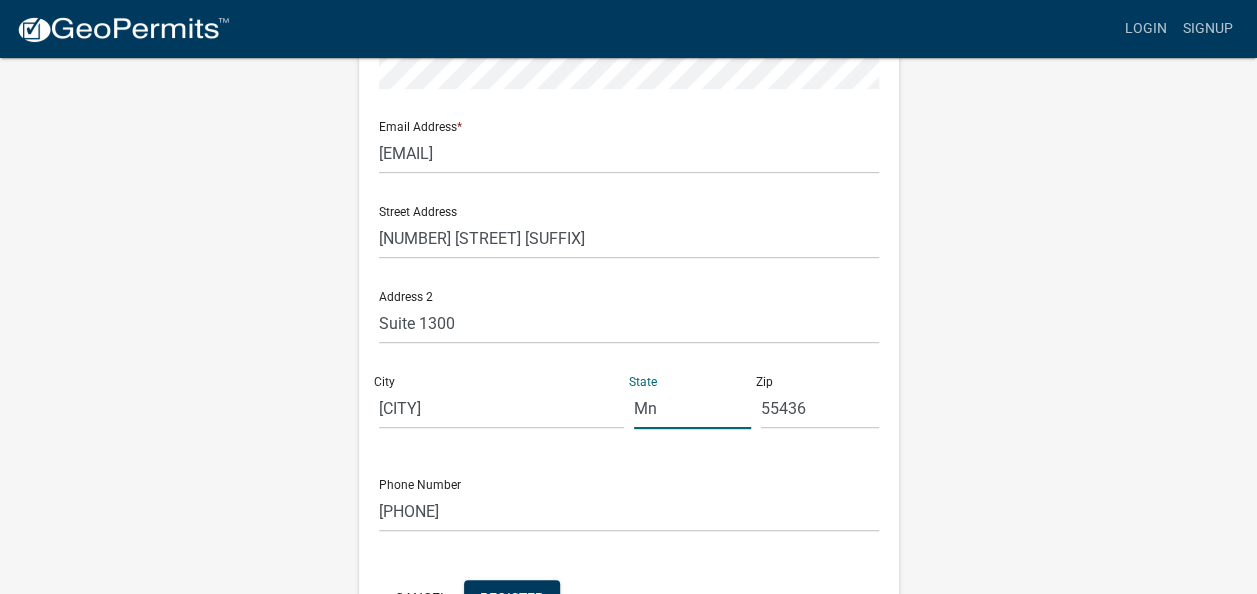 type on "Mn" 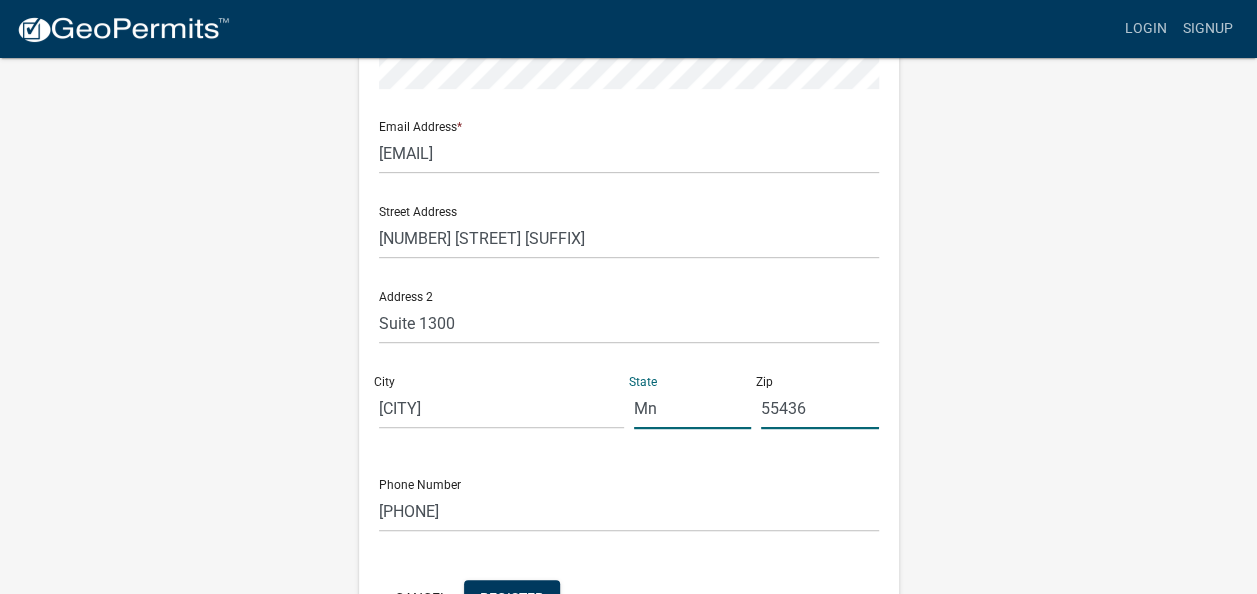 click on "55436" 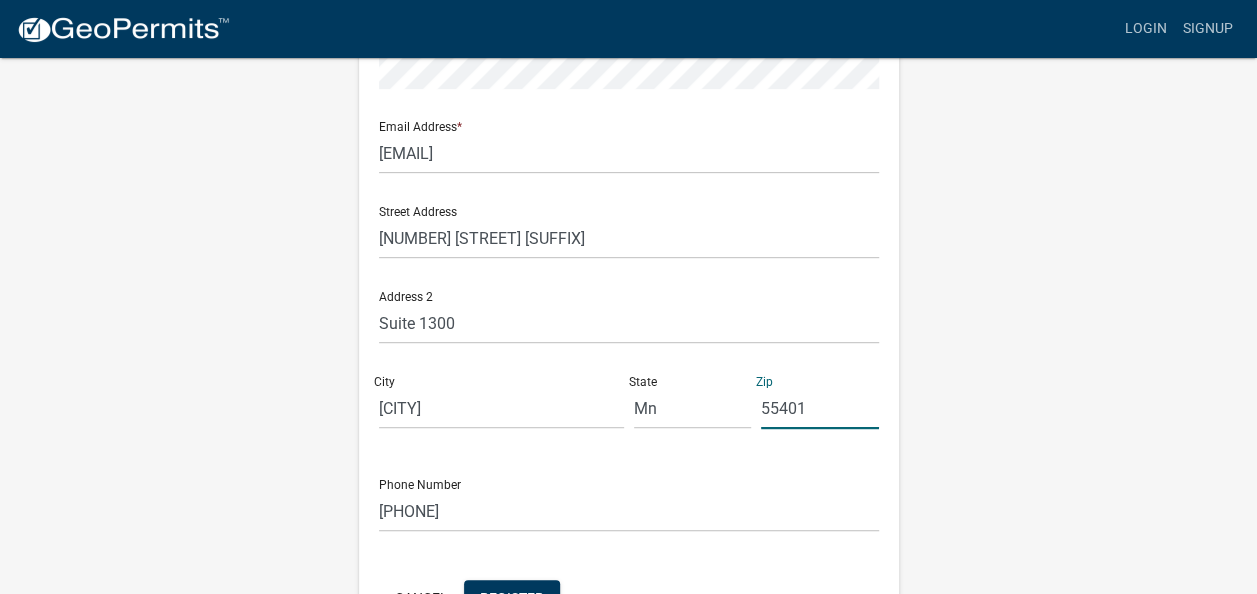 type on "55401" 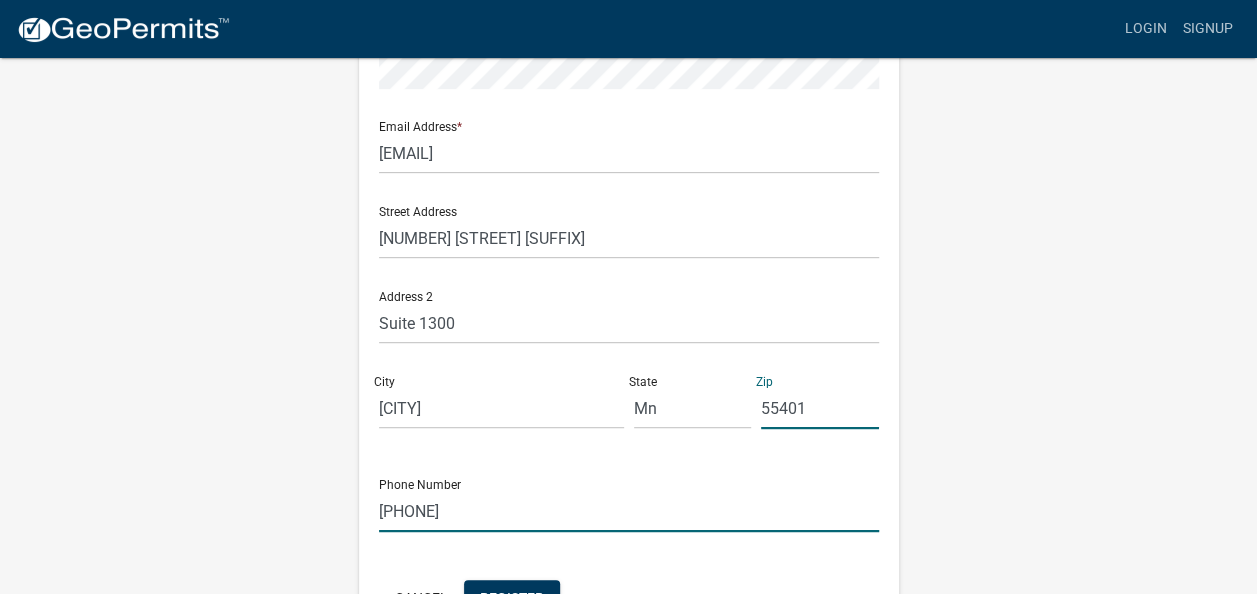 click on "[PHONE]" 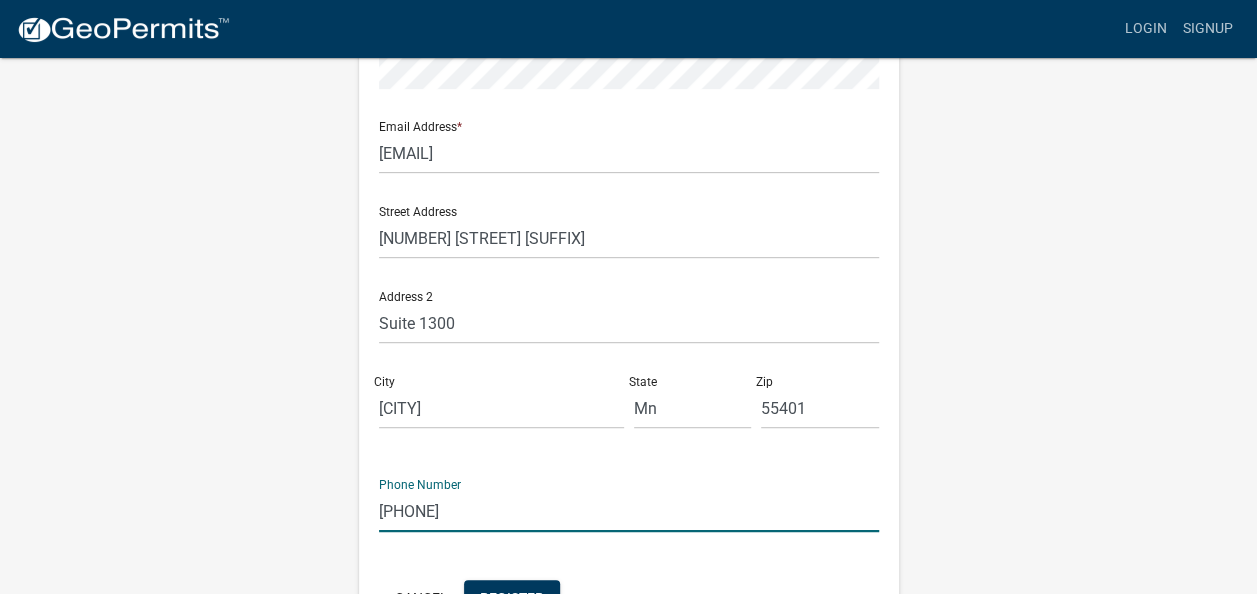 drag, startPoint x: 494, startPoint y: 514, endPoint x: 360, endPoint y: 508, distance: 134.13426 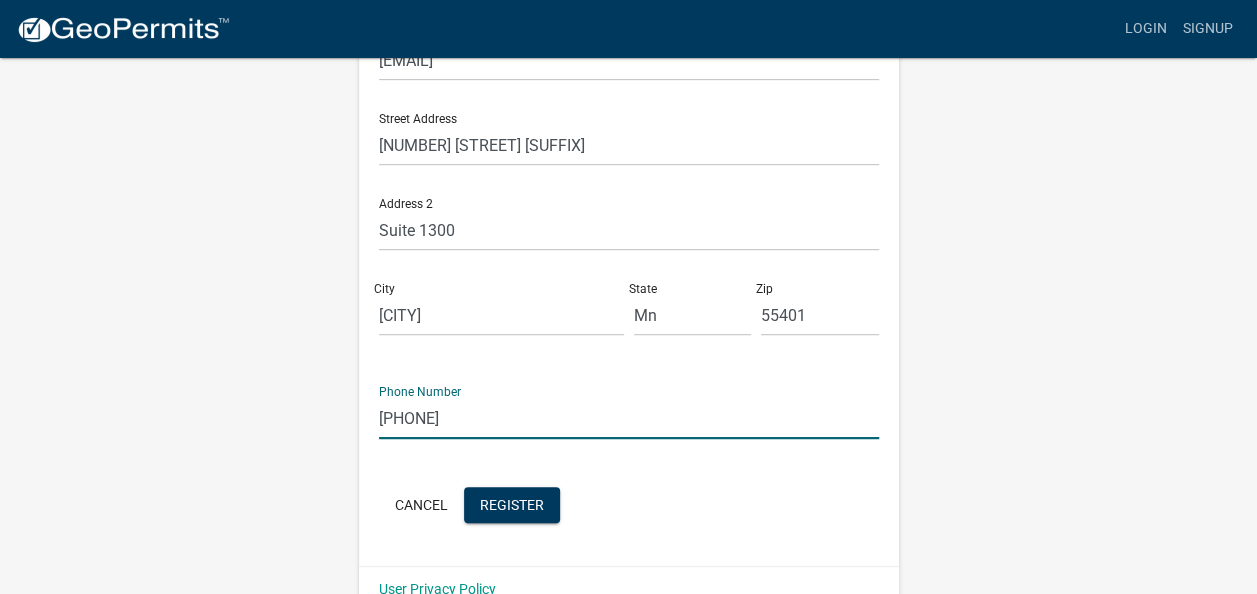scroll, scrollTop: 500, scrollLeft: 0, axis: vertical 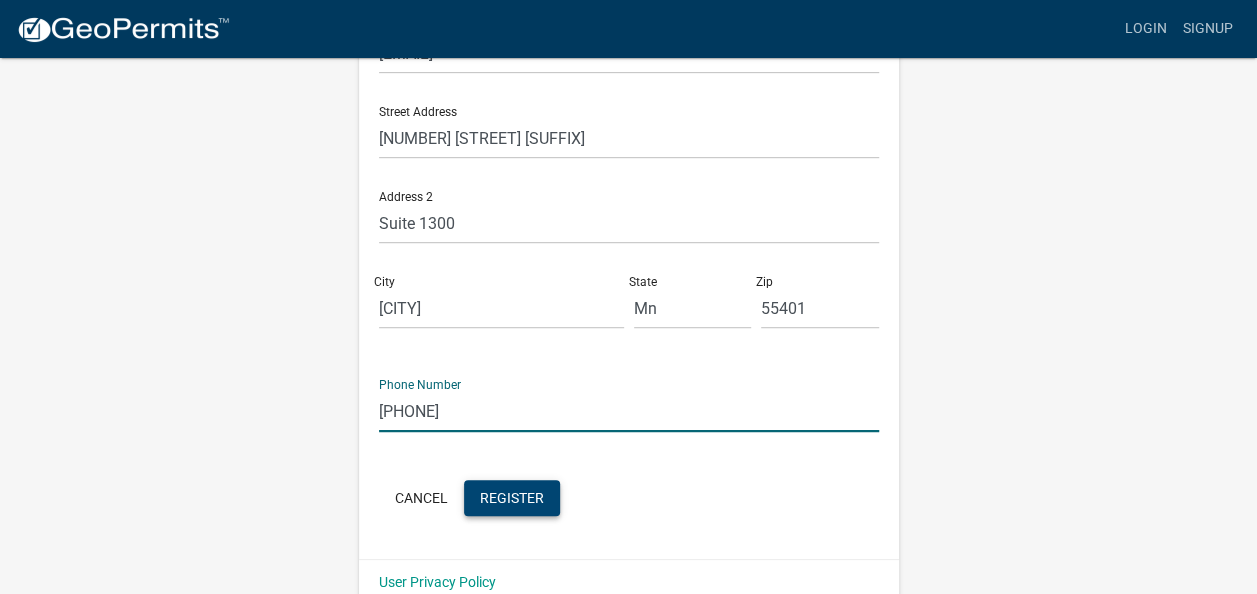 type on "[PHONE]" 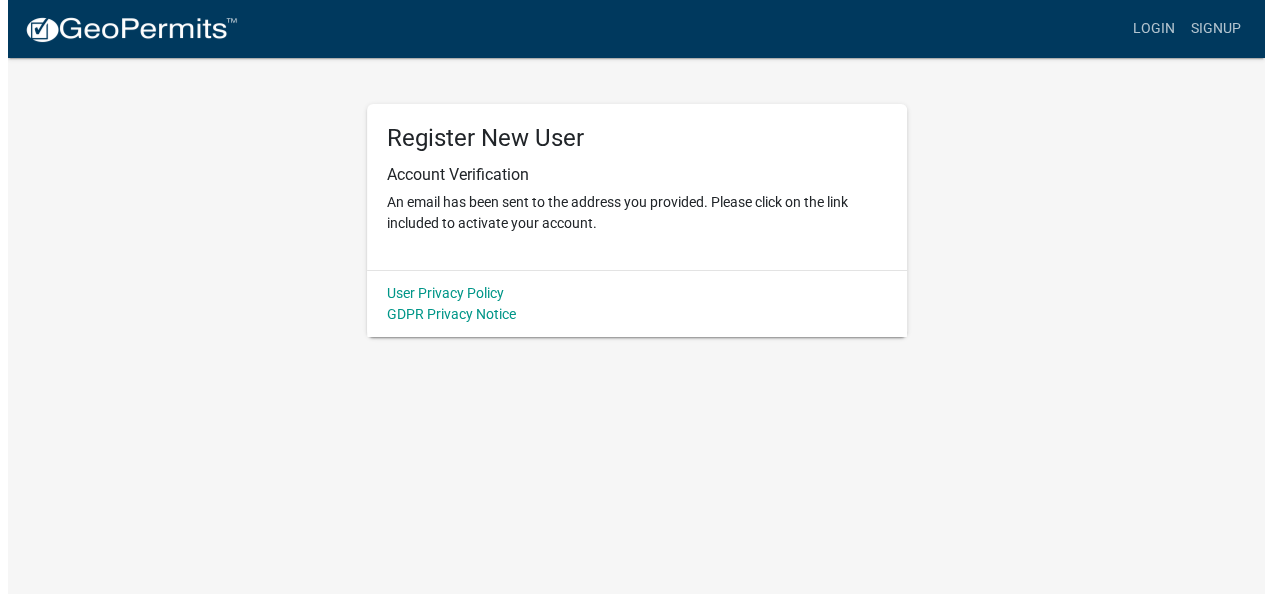 scroll, scrollTop: 0, scrollLeft: 0, axis: both 